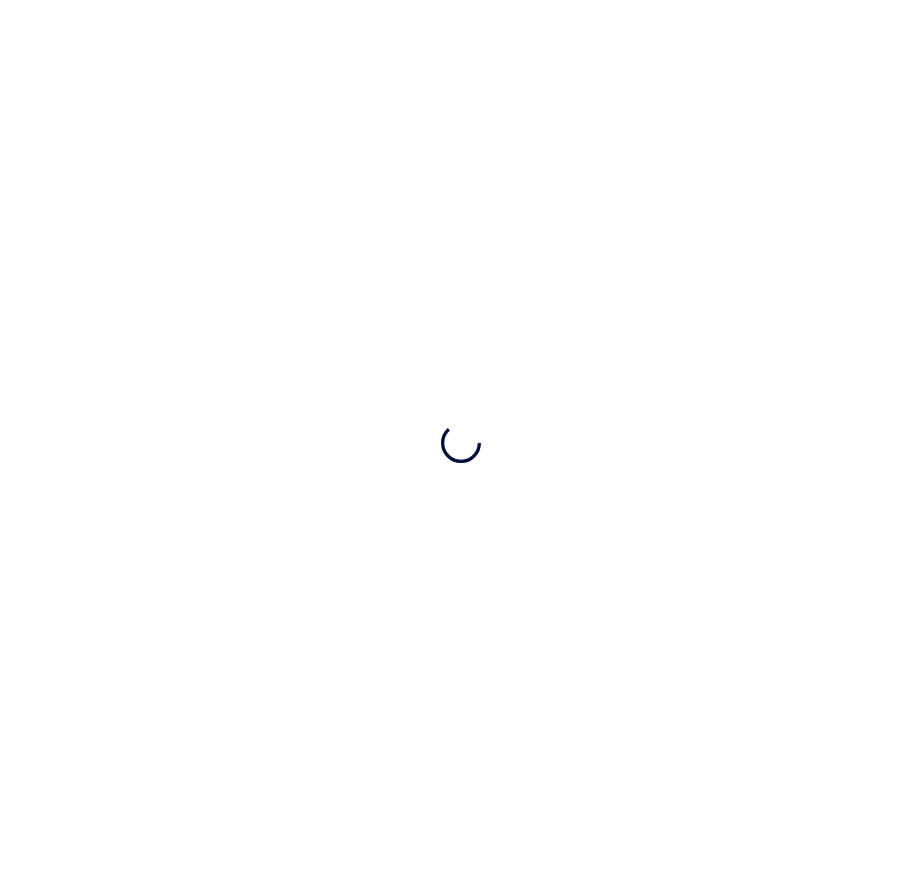 scroll, scrollTop: 0, scrollLeft: 0, axis: both 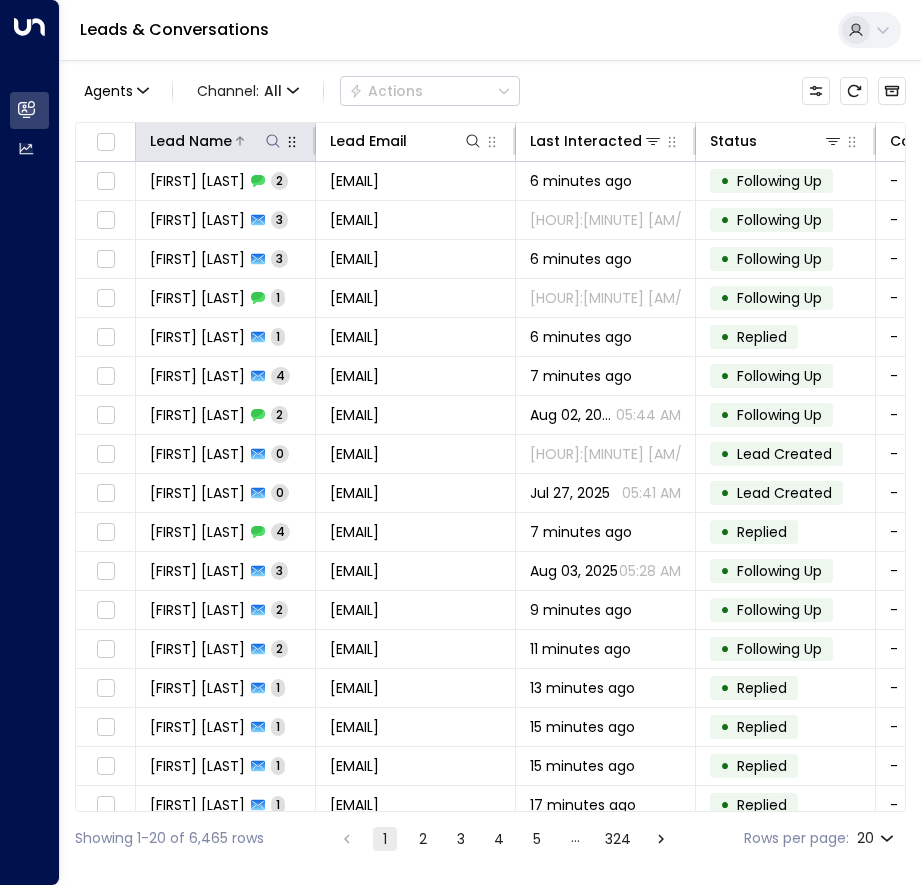 click 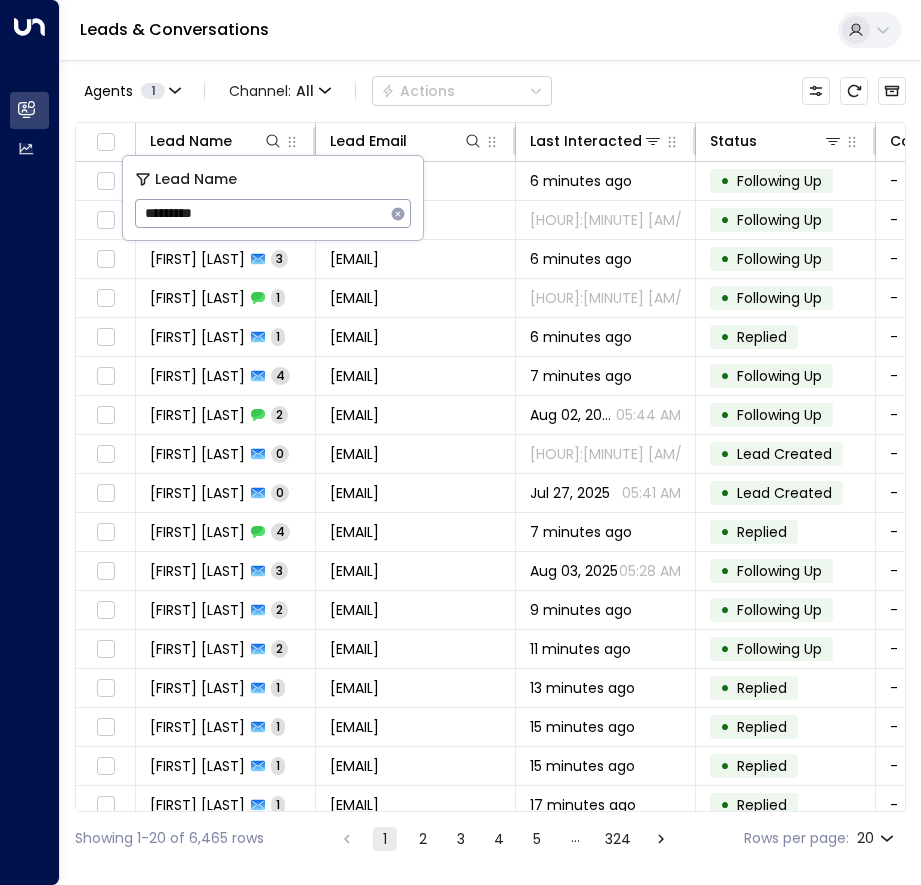 type on "*********" 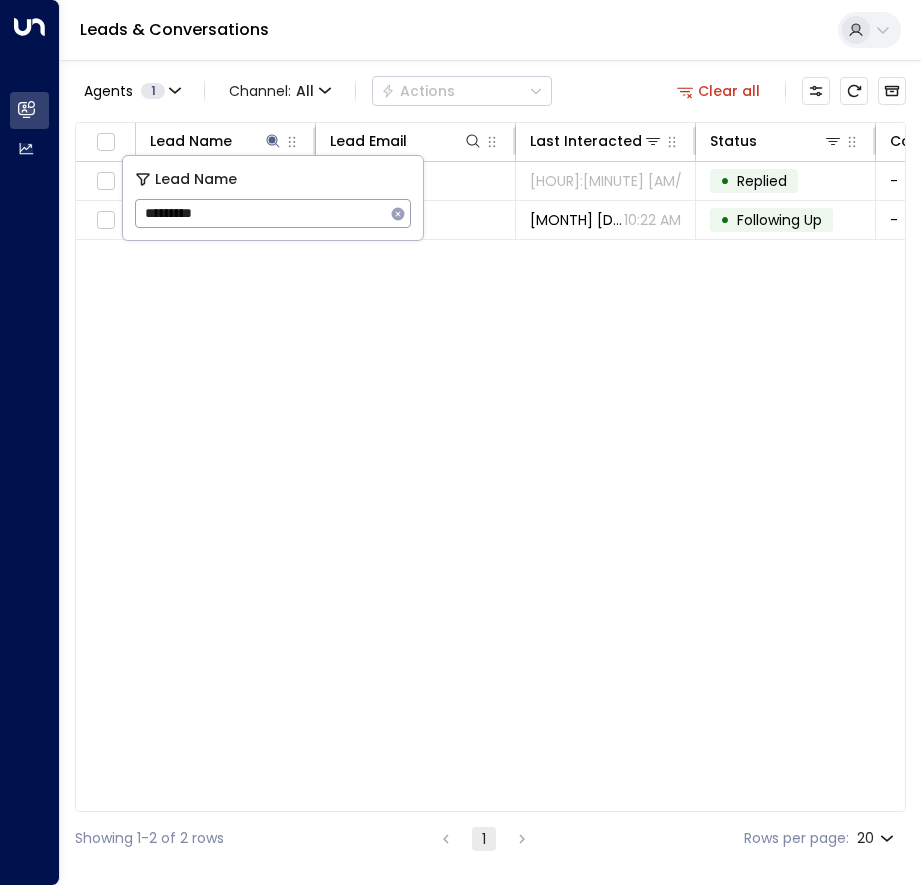 click on "Lead Name Lead Email Last Interacted Status Company Name Product # of people AI mode Trigger Phone Location [FIRST] [LAST] [EMAIL] [MONTH] [DAY], [YEAR] [HOUR]:[MINUTE] [AM/PM] • Replied - Storage - [EMAIL] [PHONE] Space Station Wakefield [FIRST] [LAST] [NUMBER] [EMAIL] [MONTH] [DAY], [YEAR] [HOUR]:[MINUTE] [AM/PM] • Following Up - - - [PHONE] [PHONE] -" at bounding box center (490, 467) 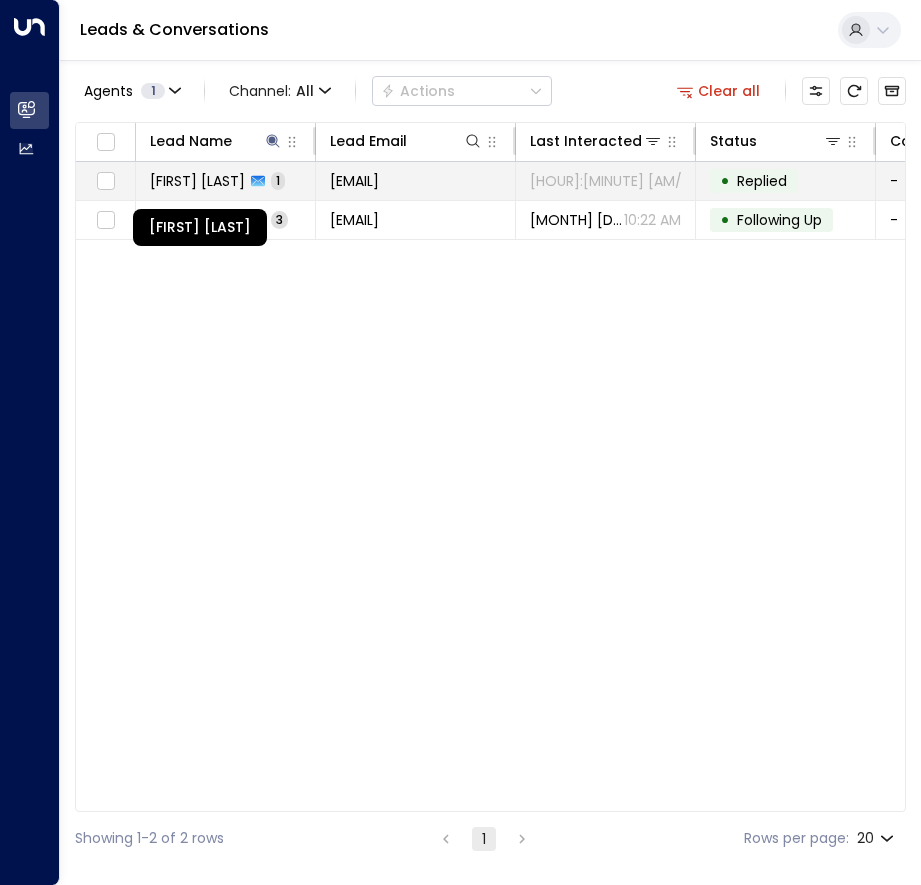 click on "[FIRST] [LAST]" at bounding box center (197, 181) 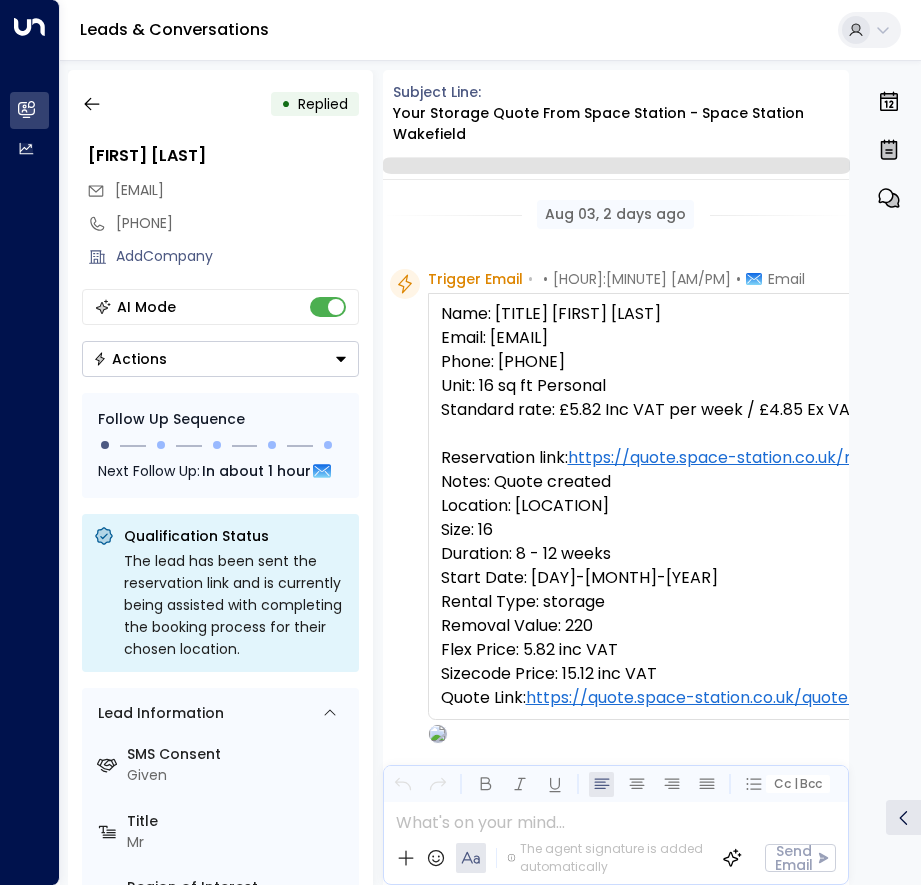 scroll, scrollTop: 835, scrollLeft: 0, axis: vertical 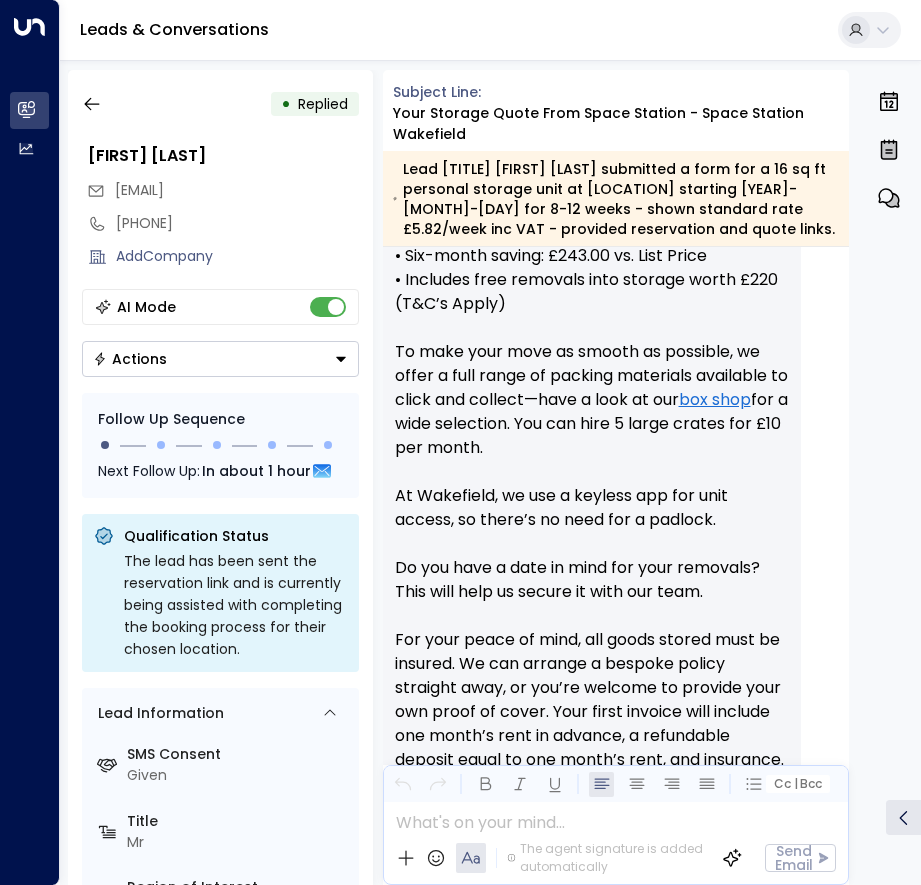 click on "Actions" at bounding box center (220, 359) 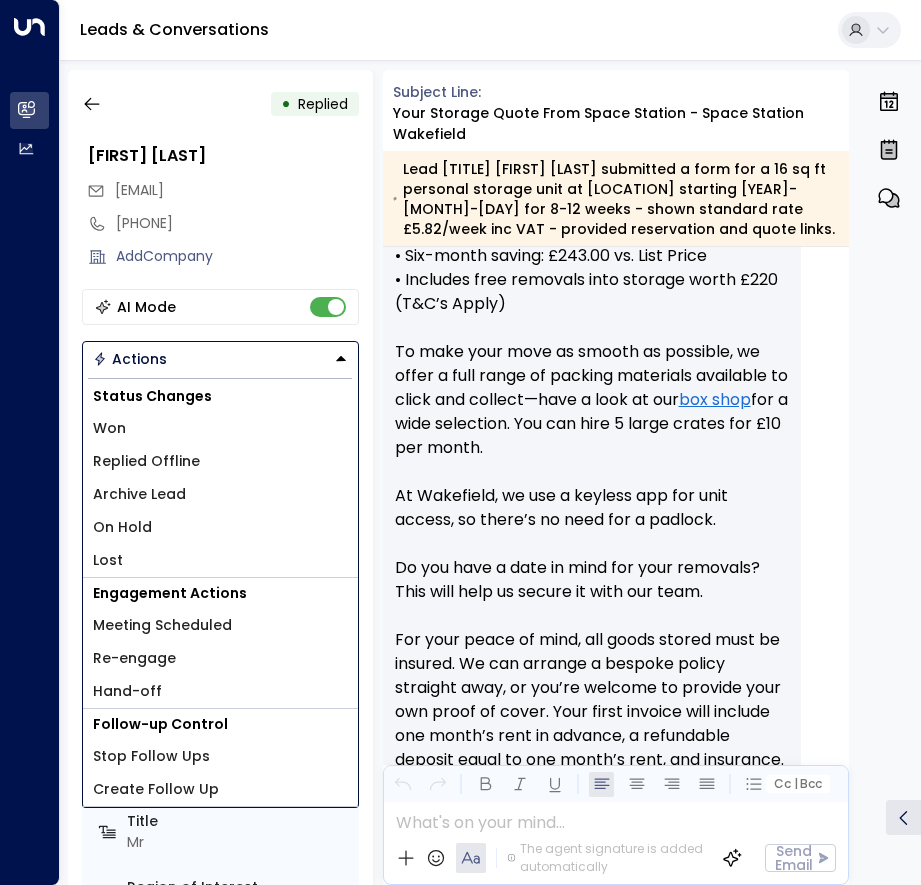 click on "Lost" at bounding box center (220, 560) 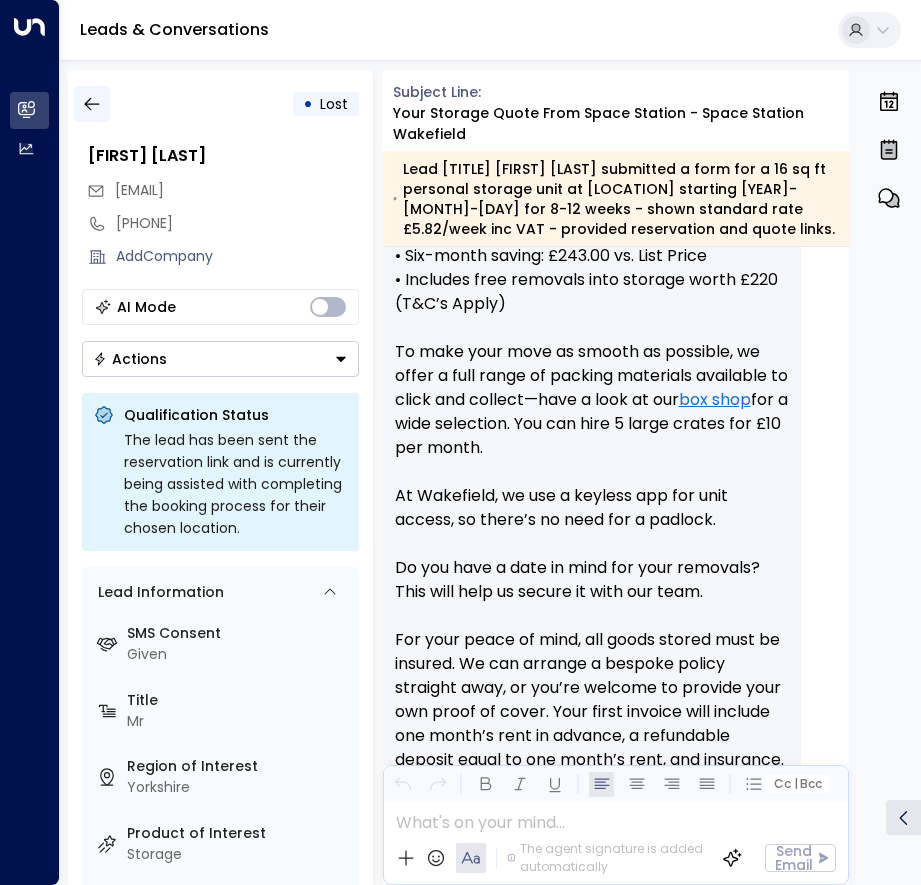 click at bounding box center [92, 104] 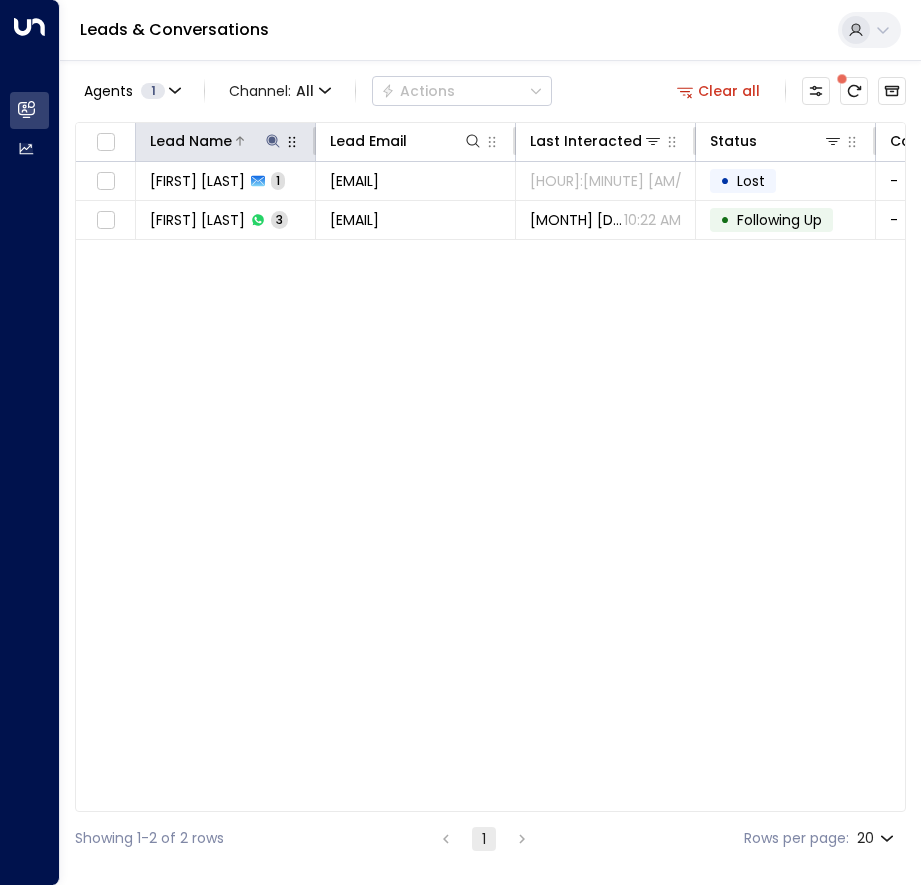 click 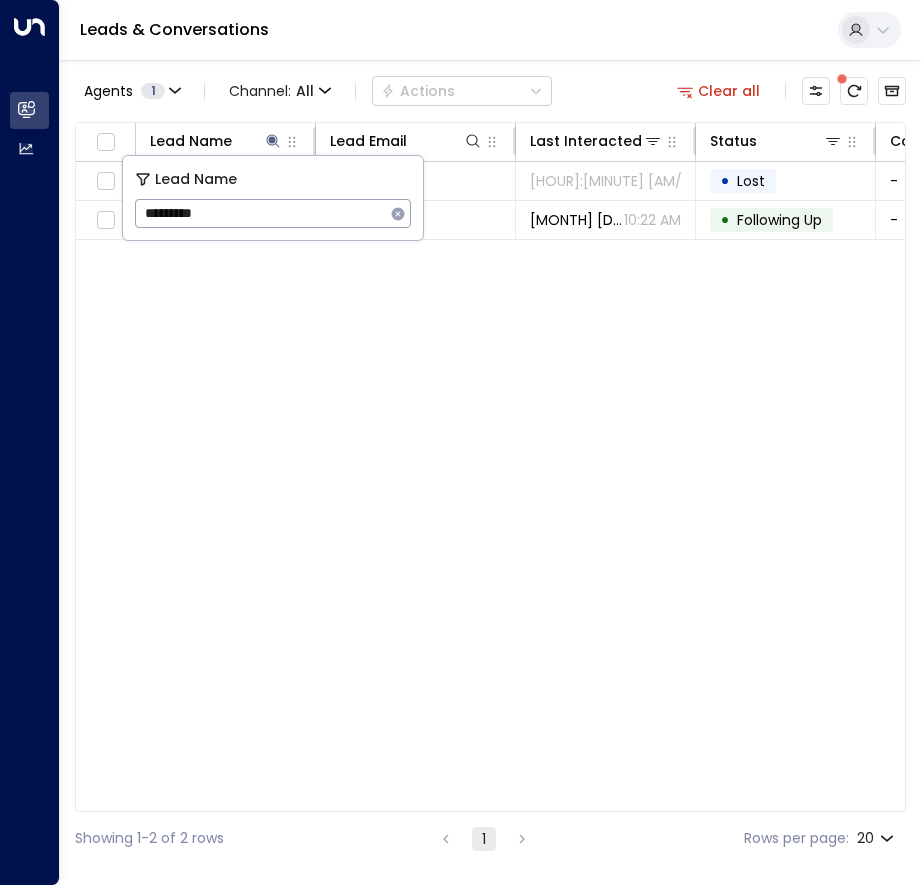 drag, startPoint x: 243, startPoint y: 217, endPoint x: 134, endPoint y: 218, distance: 109.004585 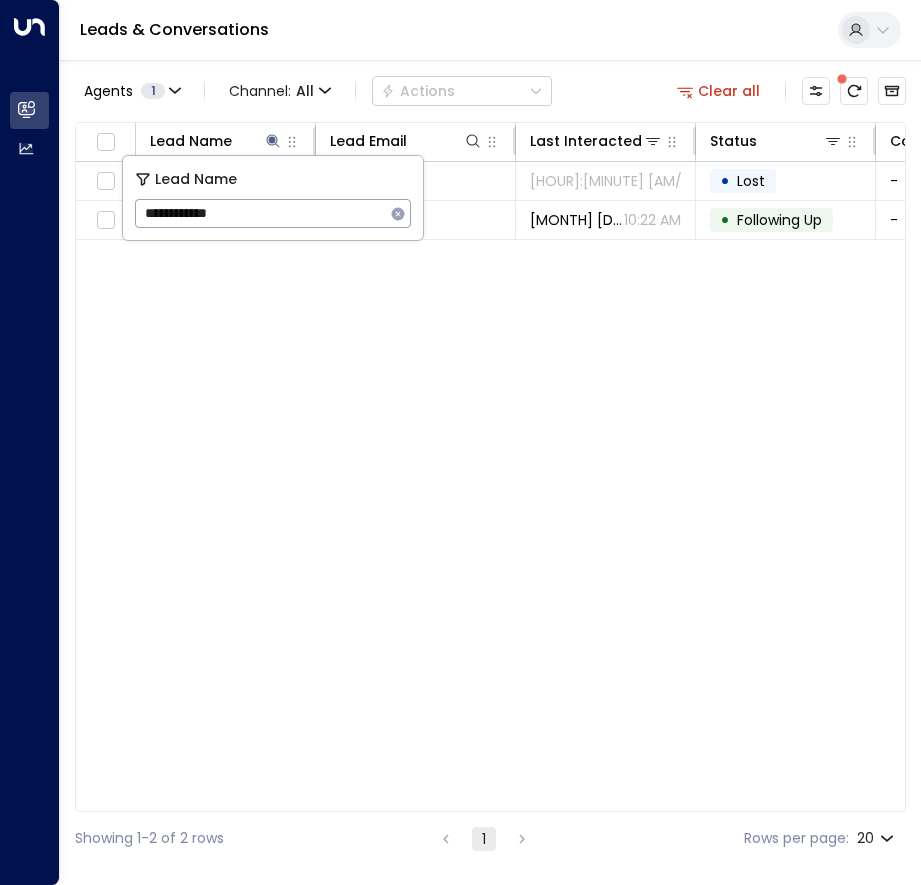 type on "**********" 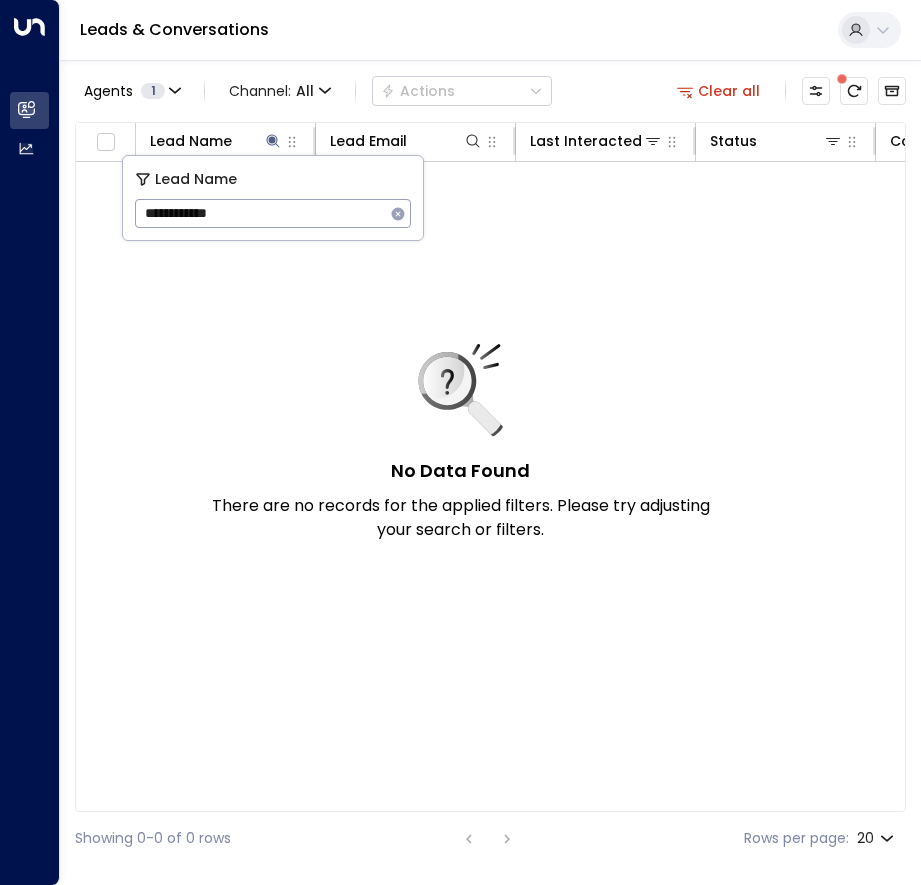 drag, startPoint x: 327, startPoint y: 212, endPoint x: 15, endPoint y: 205, distance: 312.07852 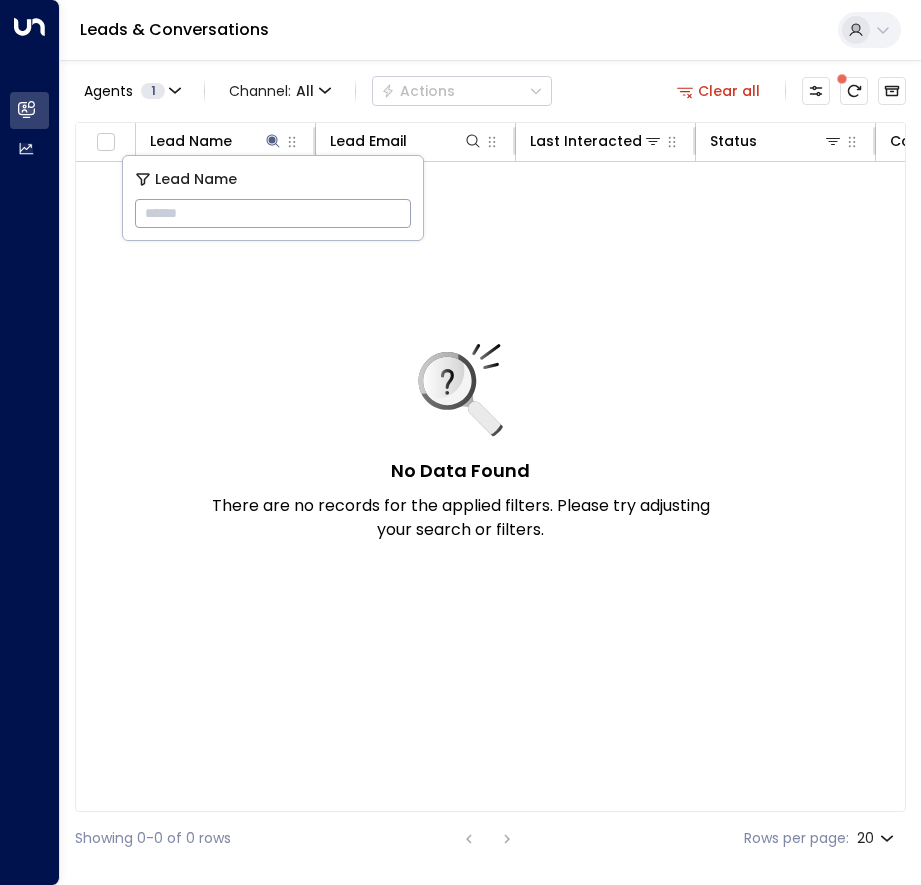 click at bounding box center (273, 213) 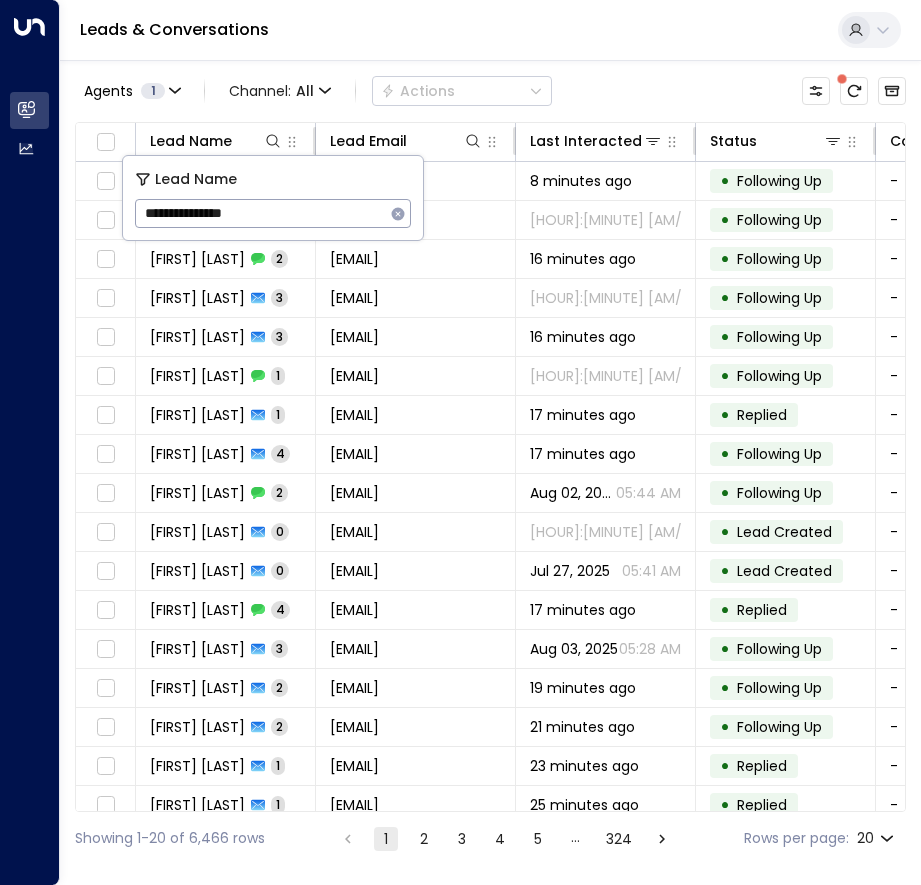type on "**********" 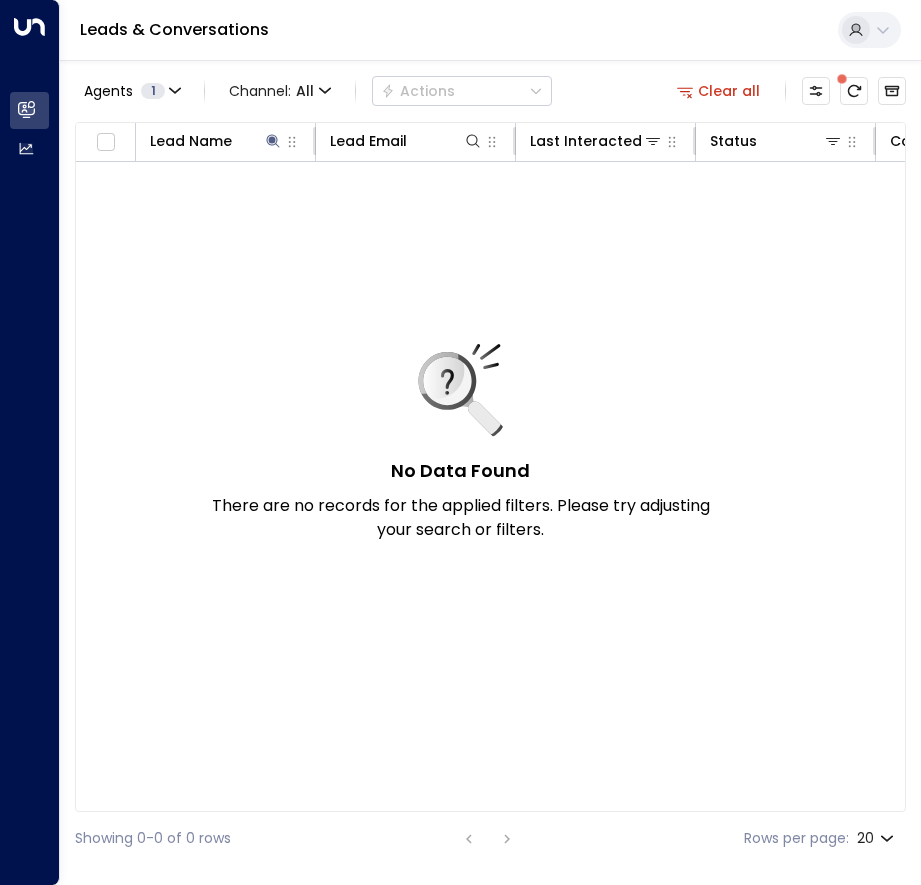 click on "No Data Found There are no records for the applied filters. Please try adjusting your search or filters. Clear all" at bounding box center [1116, 464] 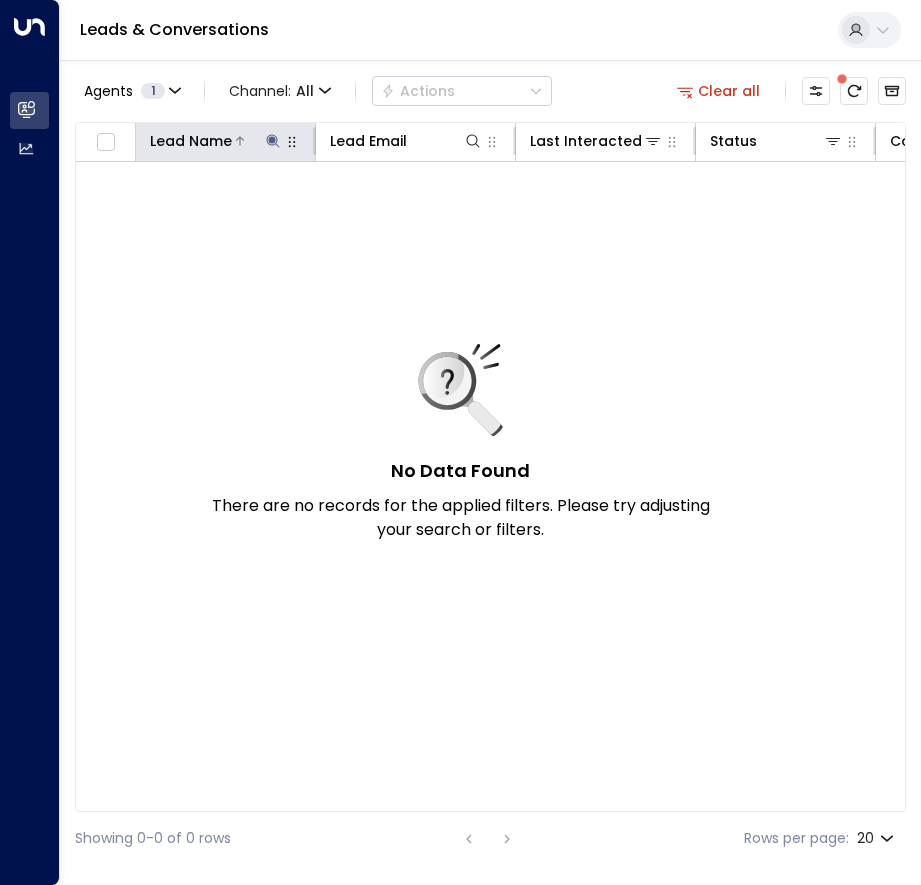 click 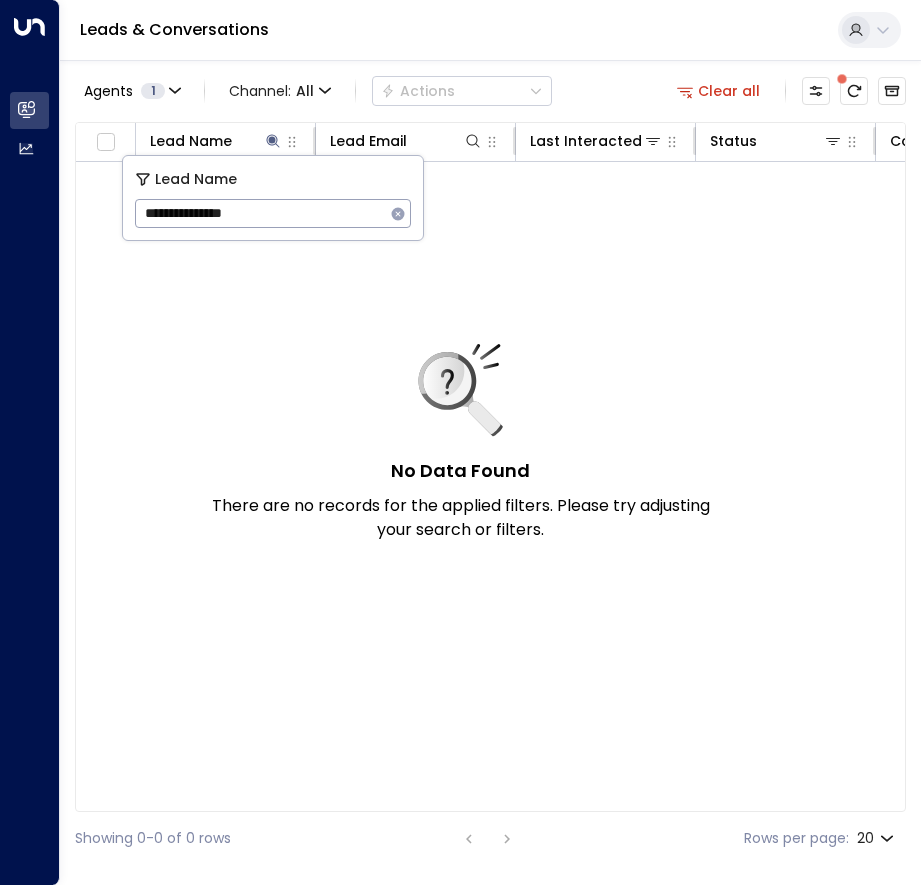 click 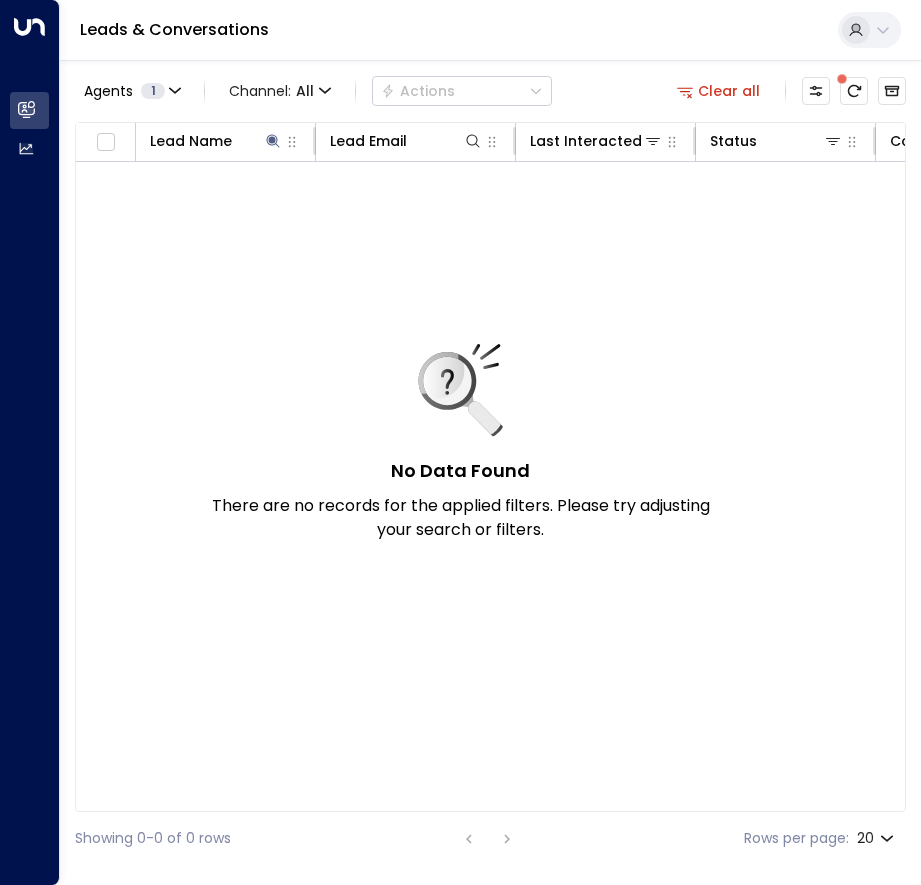 click on "No Data Found There are no records for the applied filters. Please try adjusting your search or filters. Clear all" at bounding box center [1116, 464] 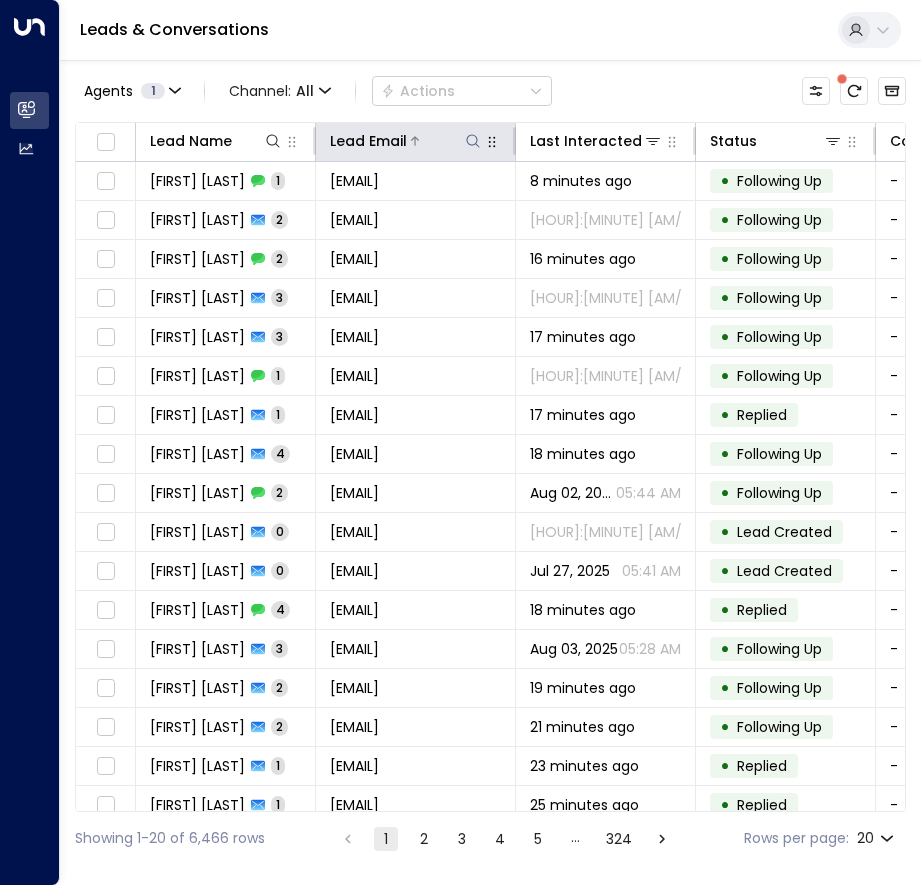 click 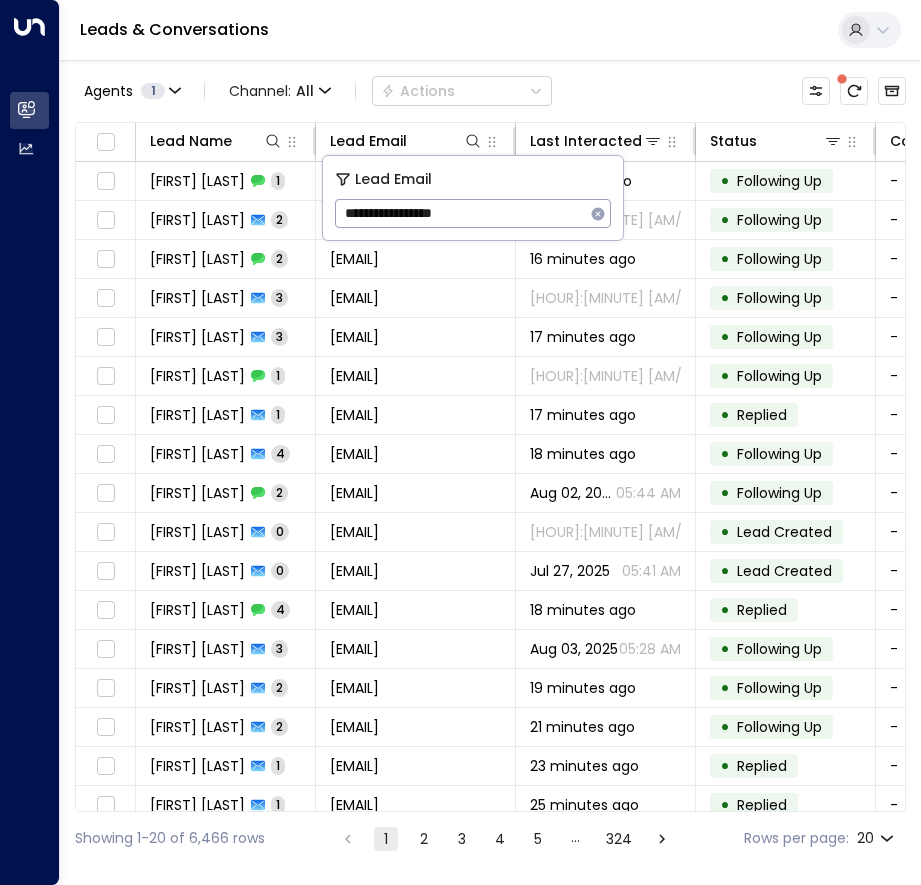 type on "**********" 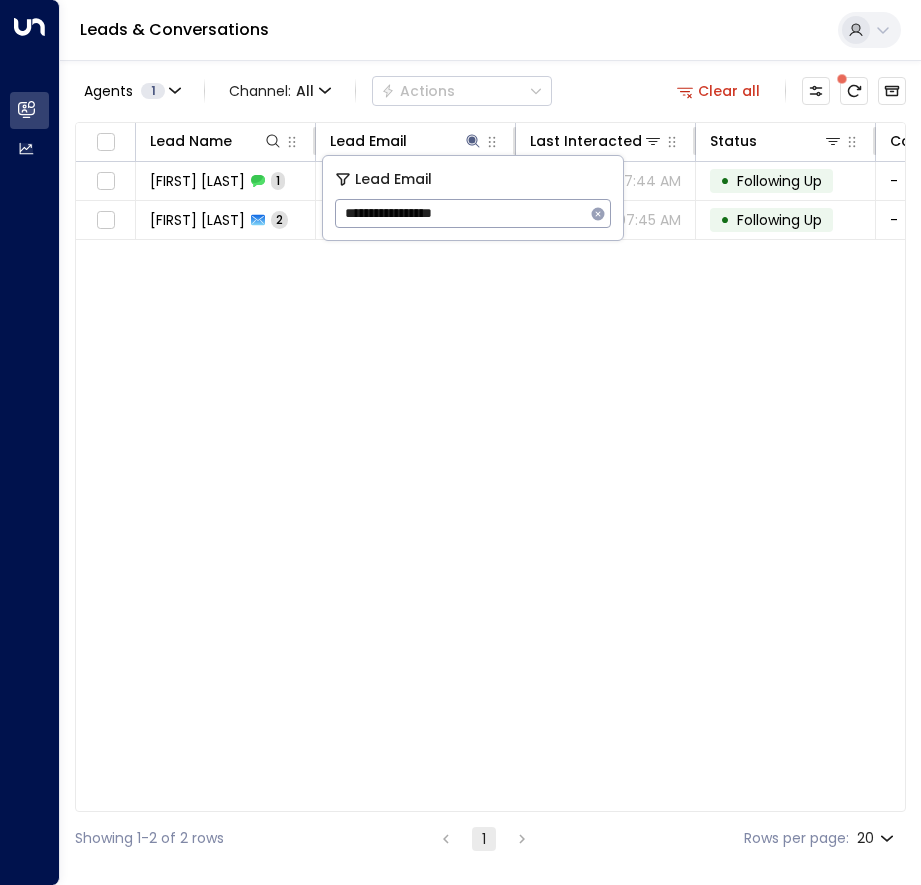 click on "Lead Name Lead Email Last Interacted Status Company Name Product # of people AI mode Trigger Phone Location [MONTH] [DAY], [YEAR] • Following Up - - - [PHONE] [PHONE] - [MONTH] [DAY], [YEAR] • Following Up - Storage - [EMAIL] [PHONE] Space Station Wakefield" at bounding box center [490, 467] 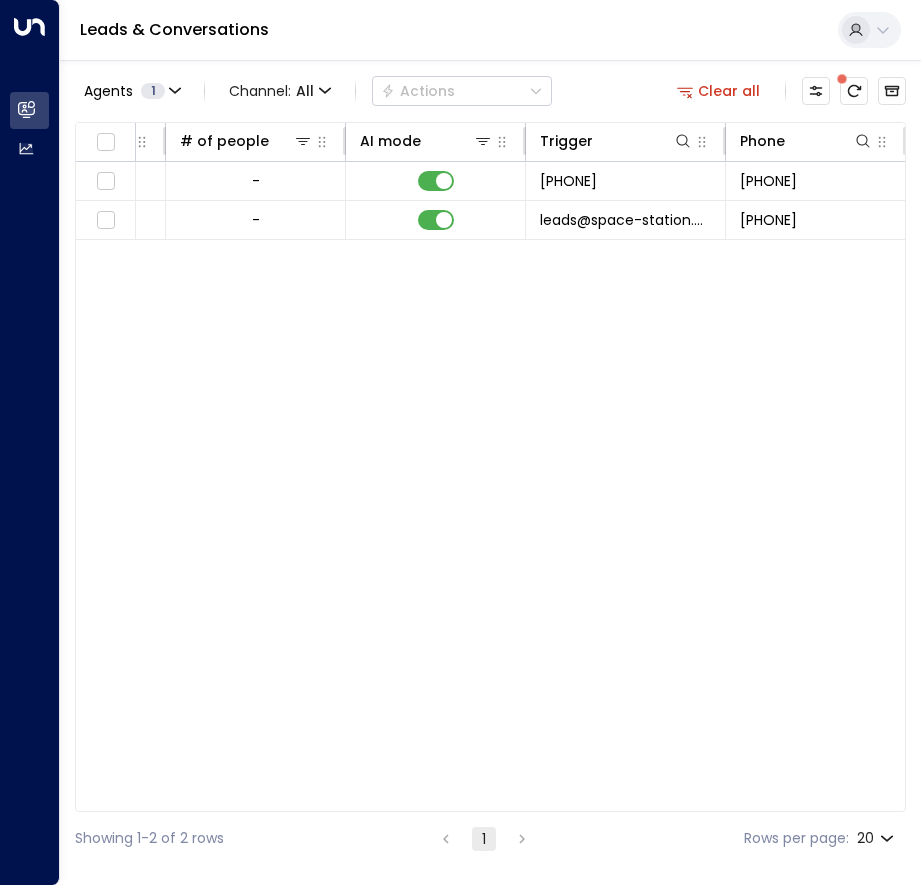 scroll, scrollTop: 0, scrollLeft: 1203, axis: horizontal 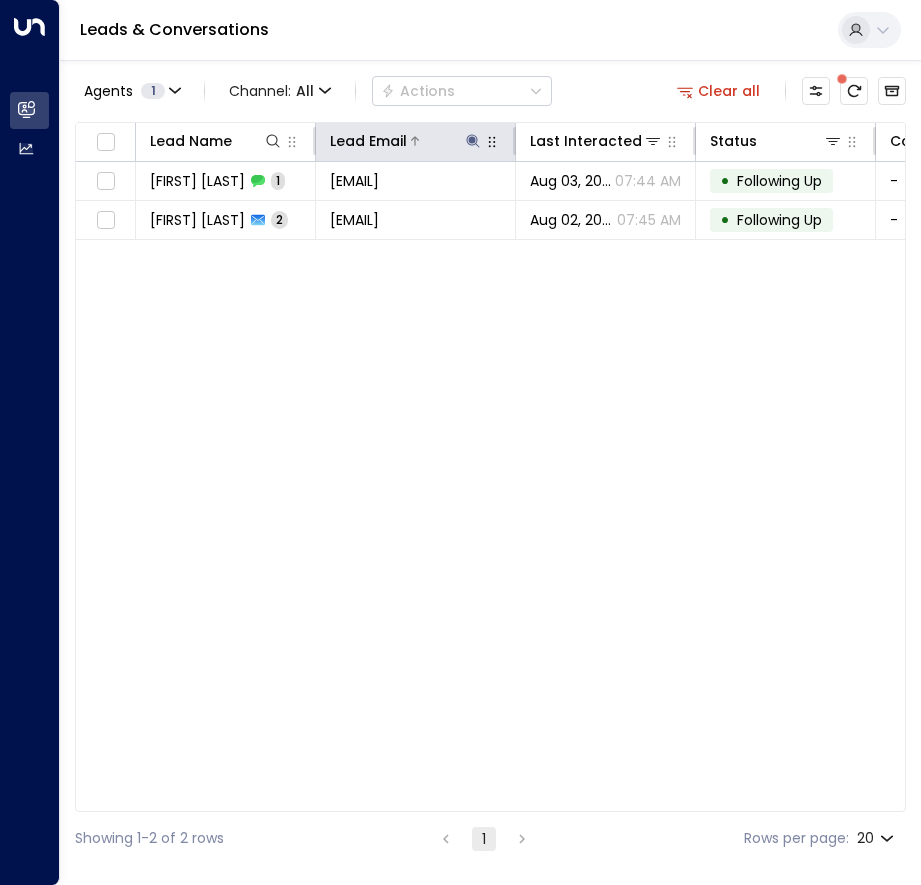 click 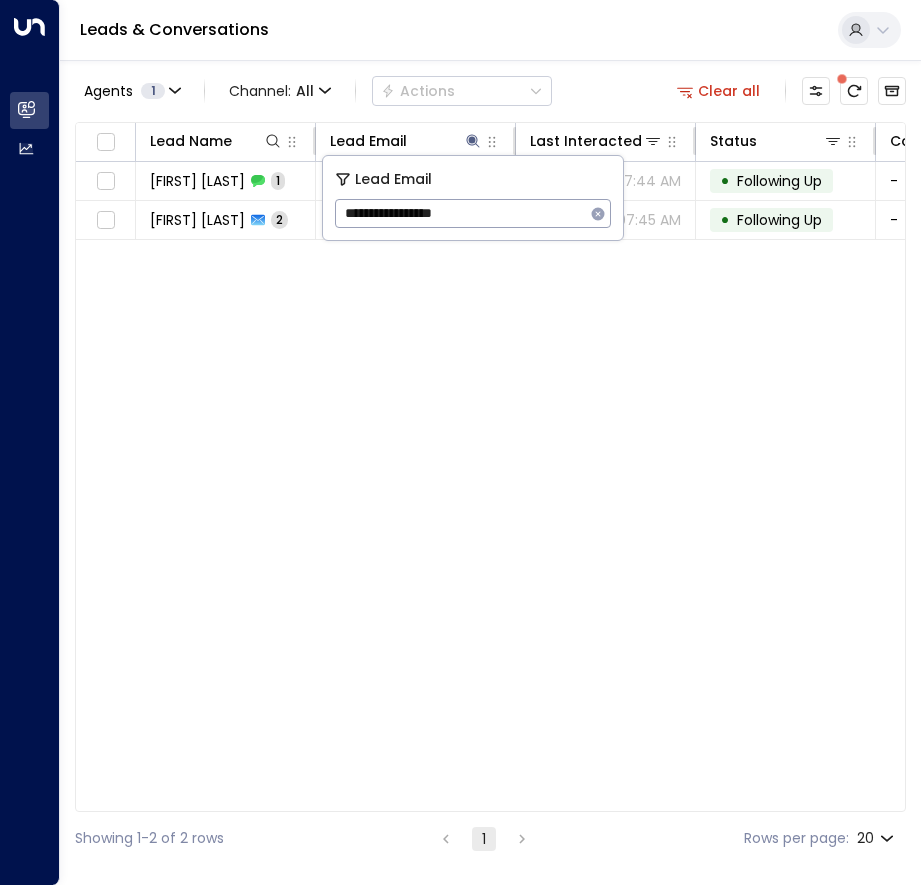 click 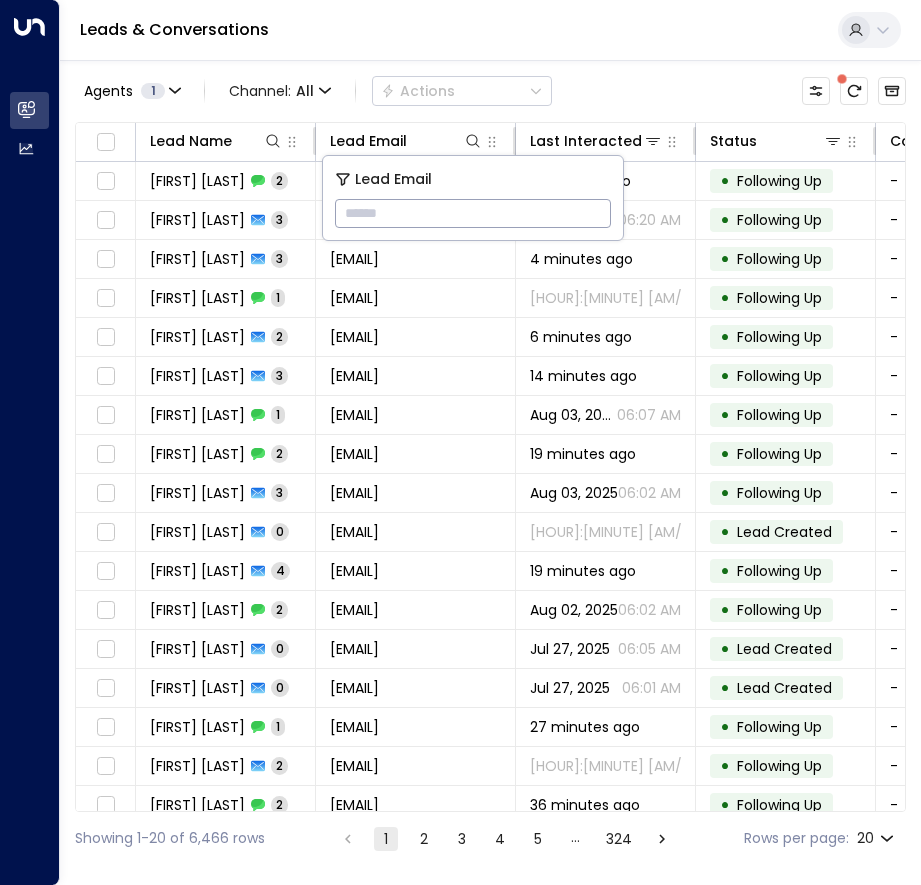 click at bounding box center (473, 213) 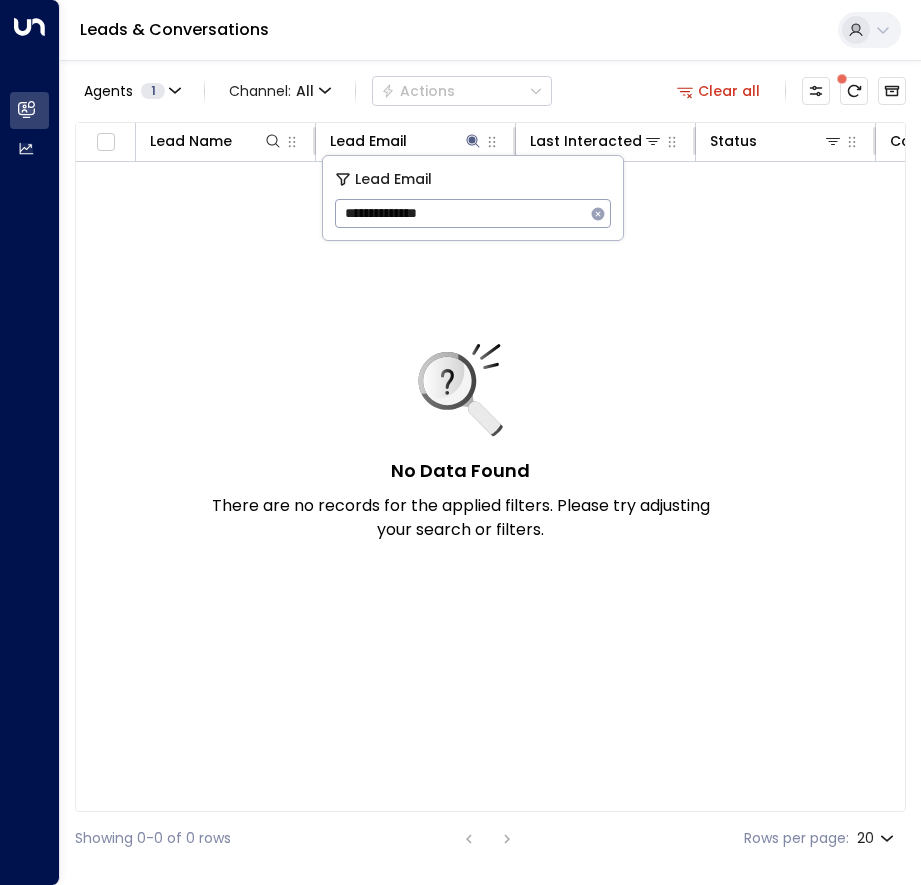type on "**********" 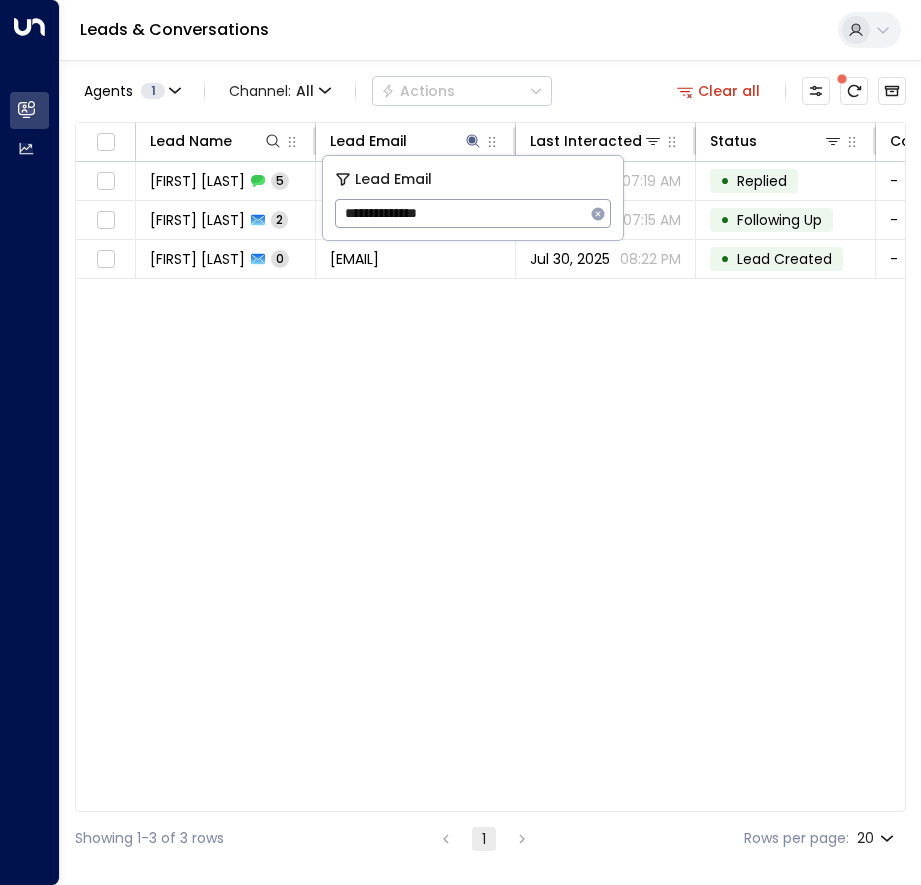 click on "Lead Name Lead Email Last Interacted Status Company Name Product # of people AI mode Trigger Phone Location [LAST] [FIRST] [NUMBER] [EMAIL] [MONTH] [DAY], [YEAR] [HOUR]:[MINUTE] [AM/PM] • Replied - Storage - [PHONE] [PHONE] [LOCATION] [LAST] [FIRST] [NUMBER] [EMAIL] [MONTH] [DAY], [YEAR] [HOUR]:[MINUTE] [AM/PM] • Following Up - Storage - [EMAIL] [PHONE] [LOCATION] [LAST] [FIRST] [NUMBER] [EMAIL] [MONTH] [DAY], [YEAR] [HOUR]:[MINUTE] [AM/PM] • Lead Created - - - [EMAIL] [PHONE] -" at bounding box center (490, 467) 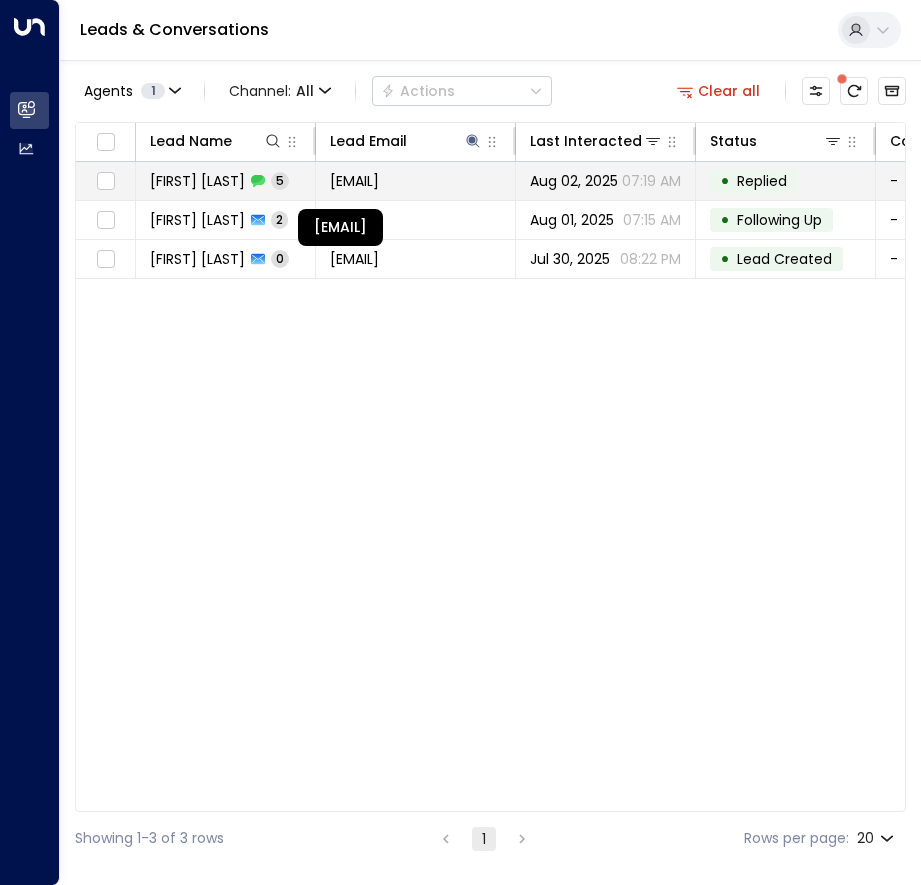 click on "[EMAIL]" at bounding box center (354, 181) 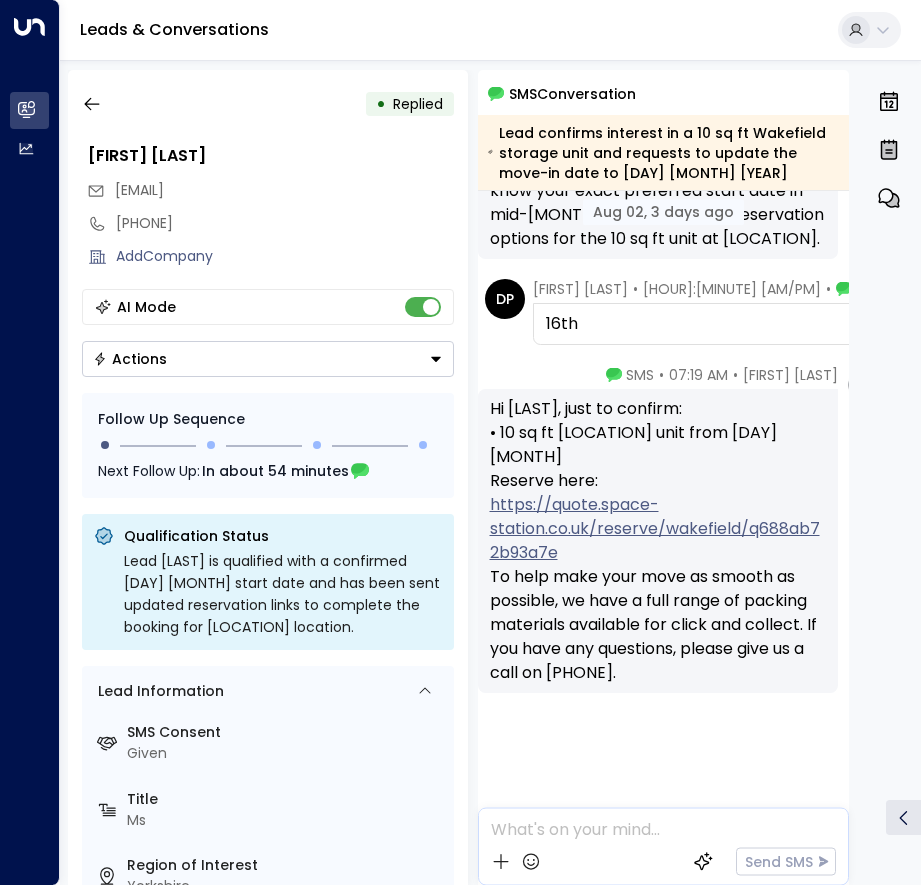 scroll, scrollTop: 633, scrollLeft: 0, axis: vertical 